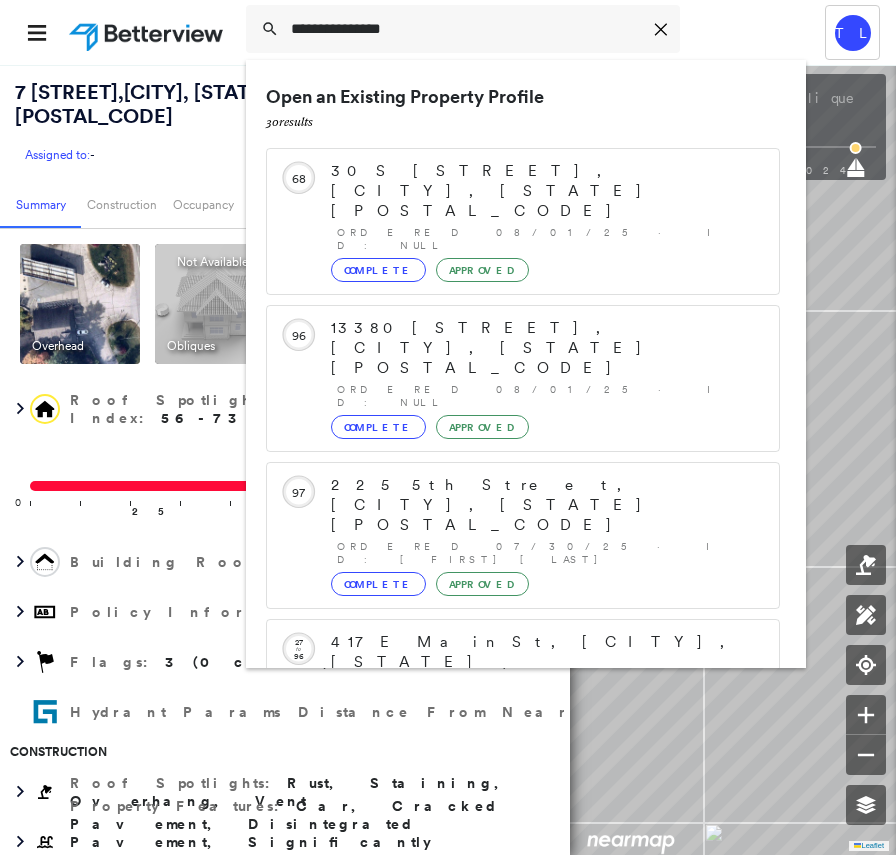scroll, scrollTop: 0, scrollLeft: 0, axis: both 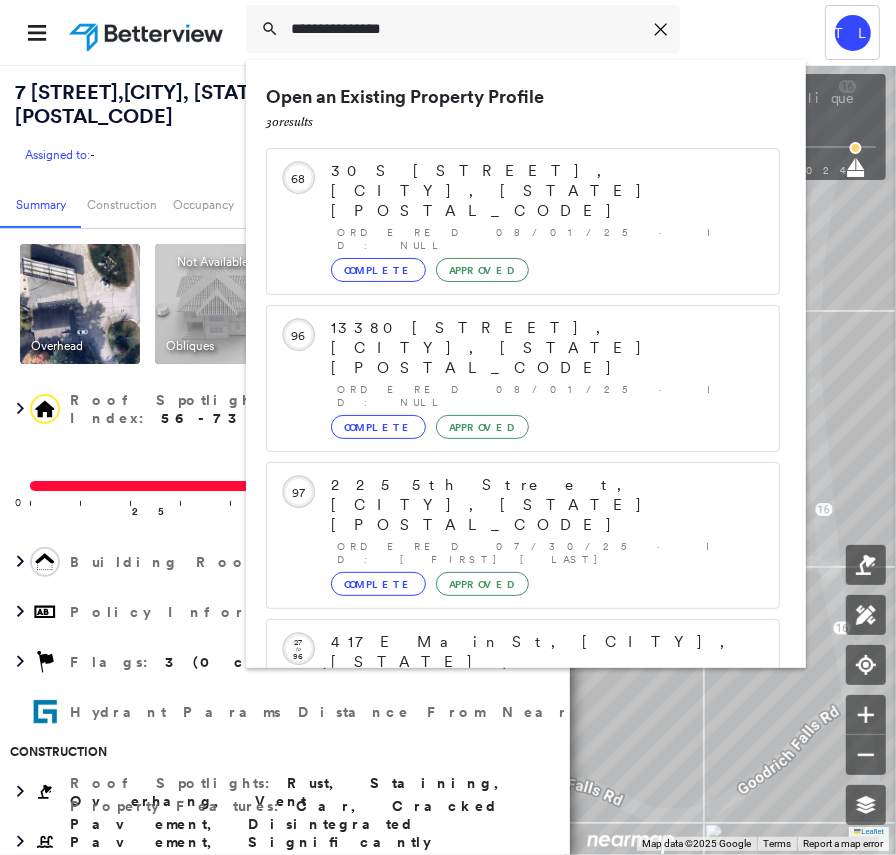 drag, startPoint x: 484, startPoint y: 46, endPoint x: 279, endPoint y: 53, distance: 205.11948 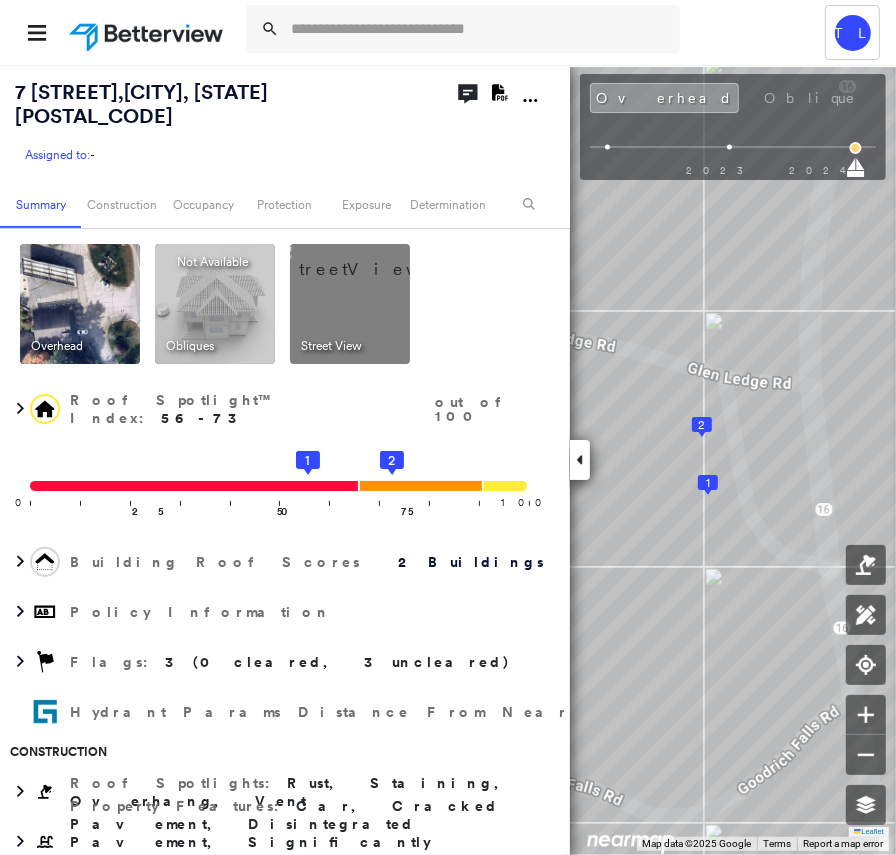 paste on "**********" 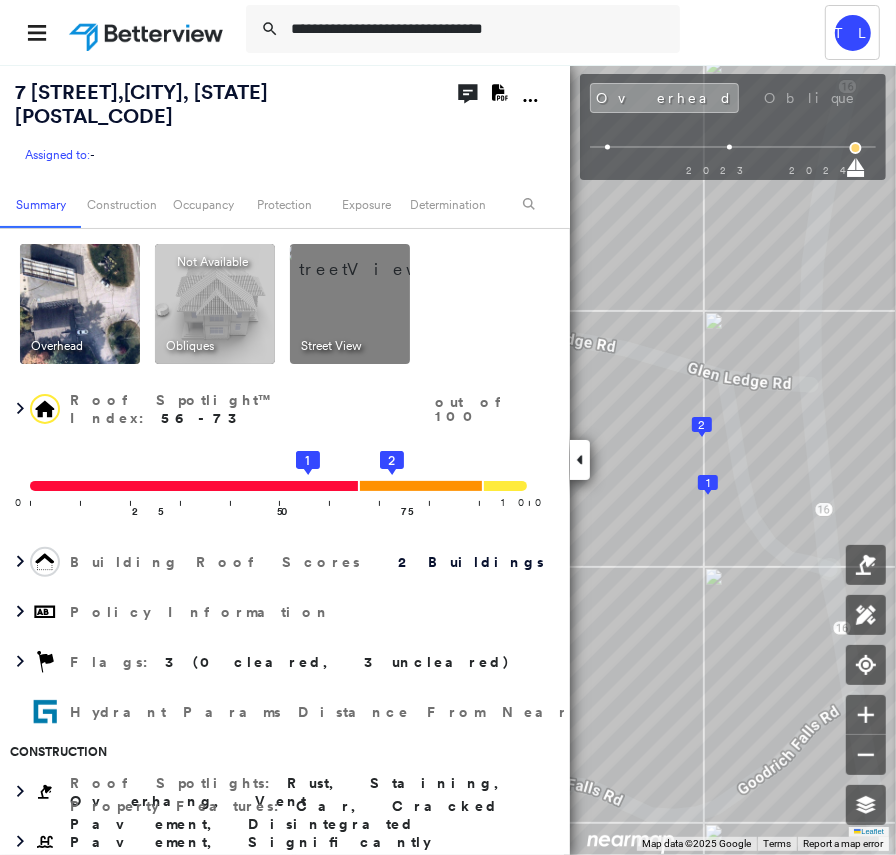 type on "**********" 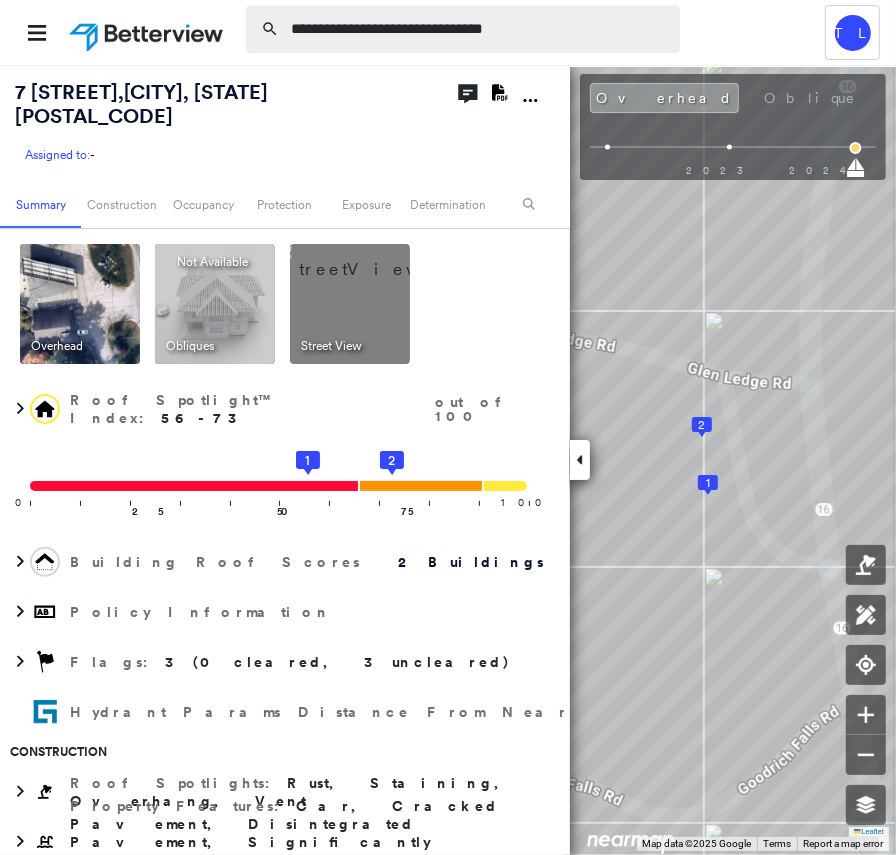 click on "**********" at bounding box center (479, 29) 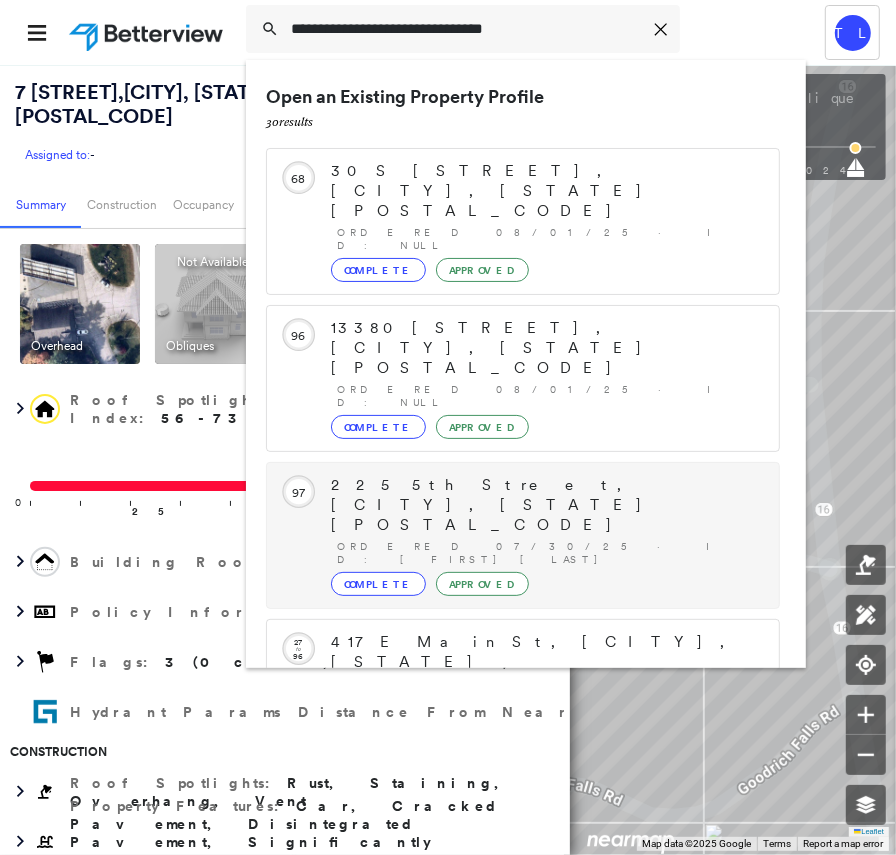 scroll, scrollTop: 256, scrollLeft: 0, axis: vertical 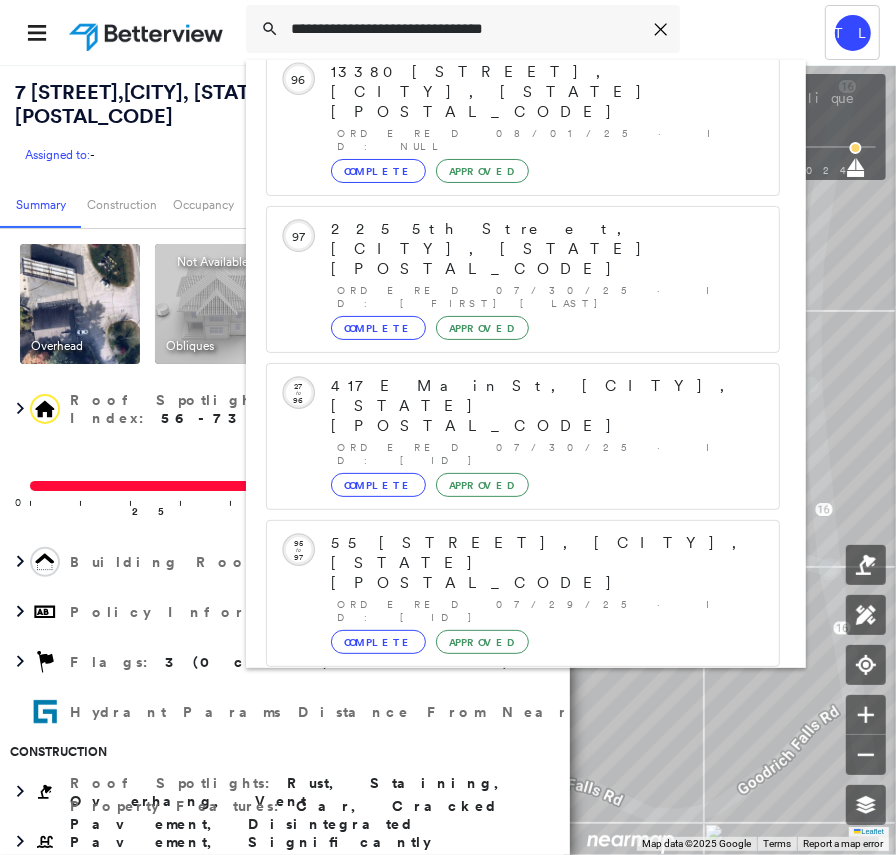 click on "55 [STREET], [CITY], [STATE] [POSTAL_CODE], USA" at bounding box center (501, 855) 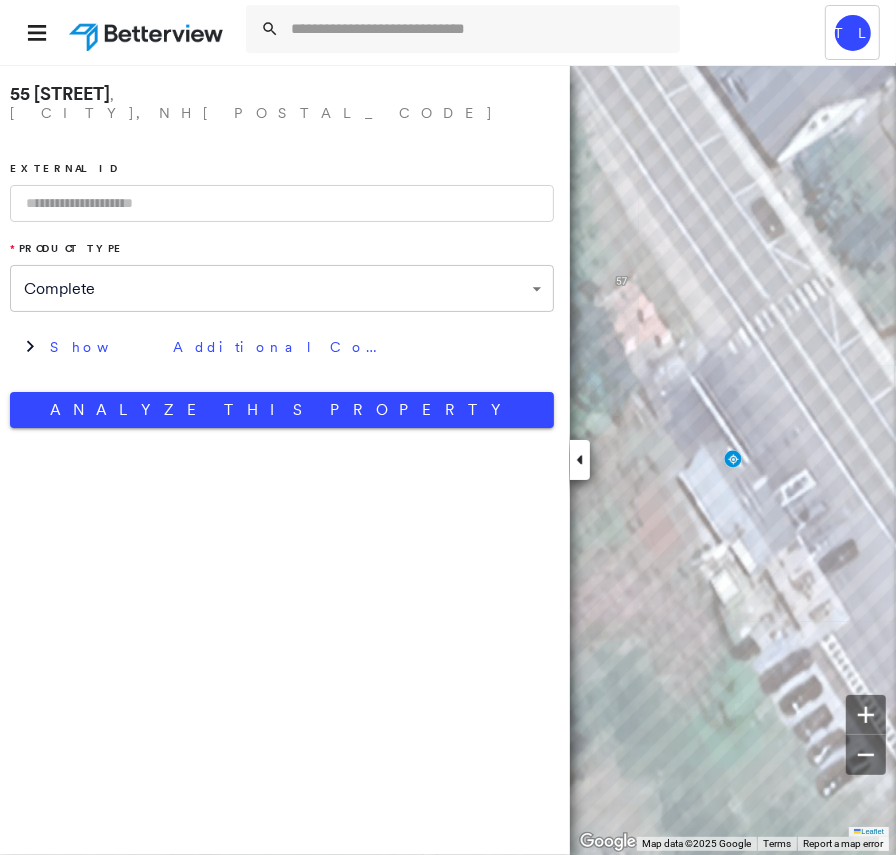 click at bounding box center [282, 203] 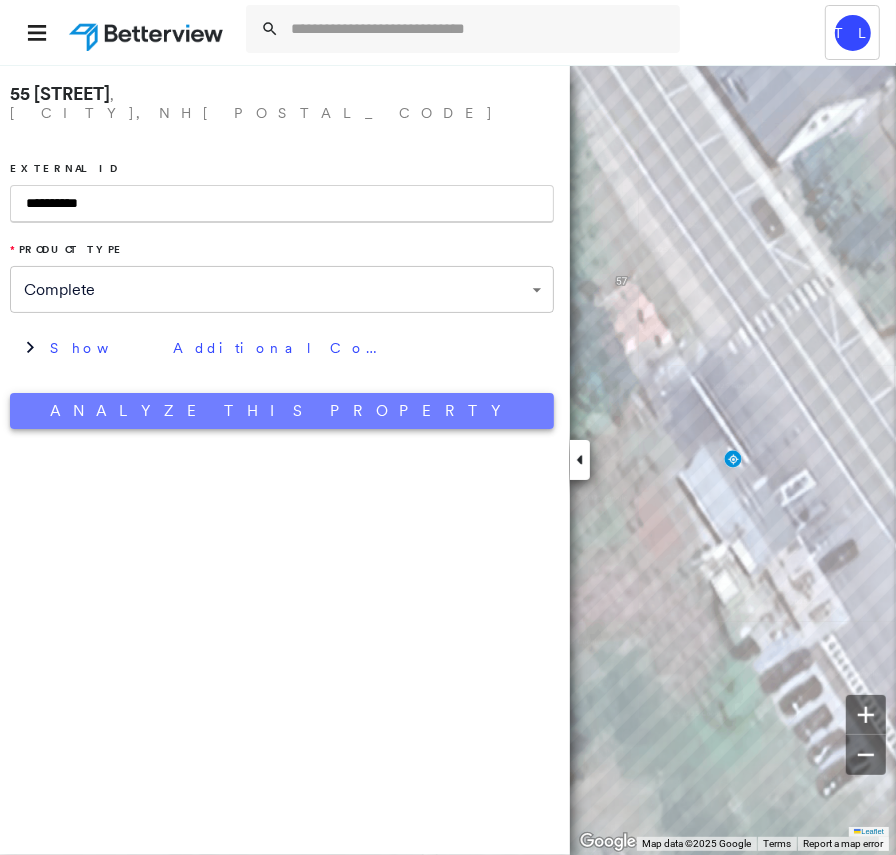 type on "**********" 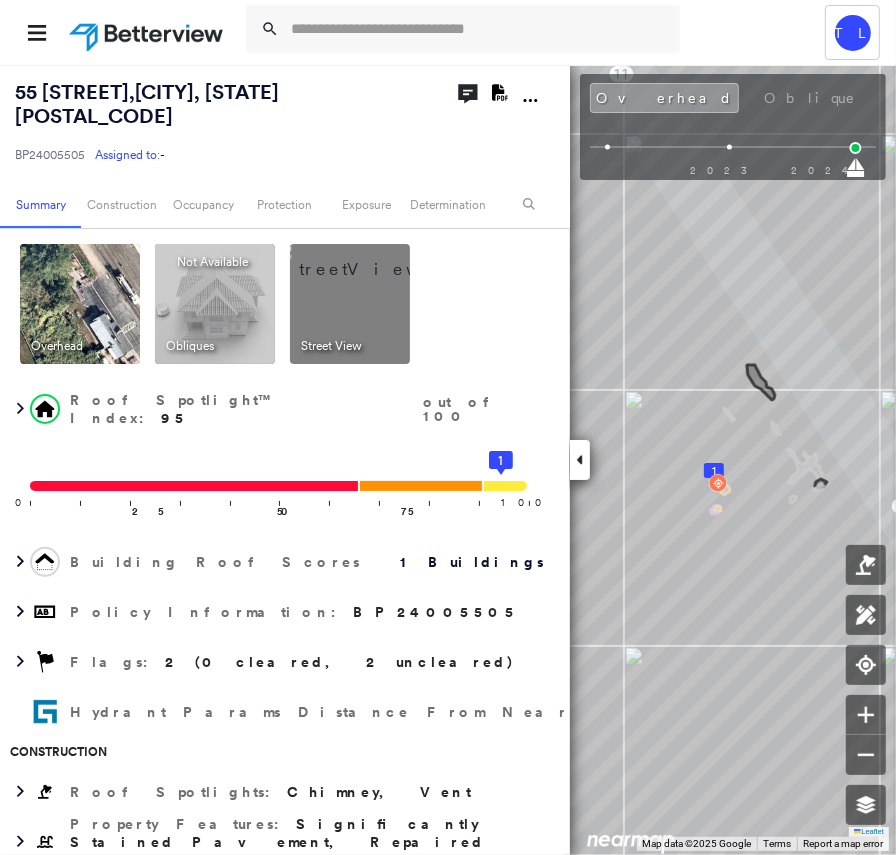 click 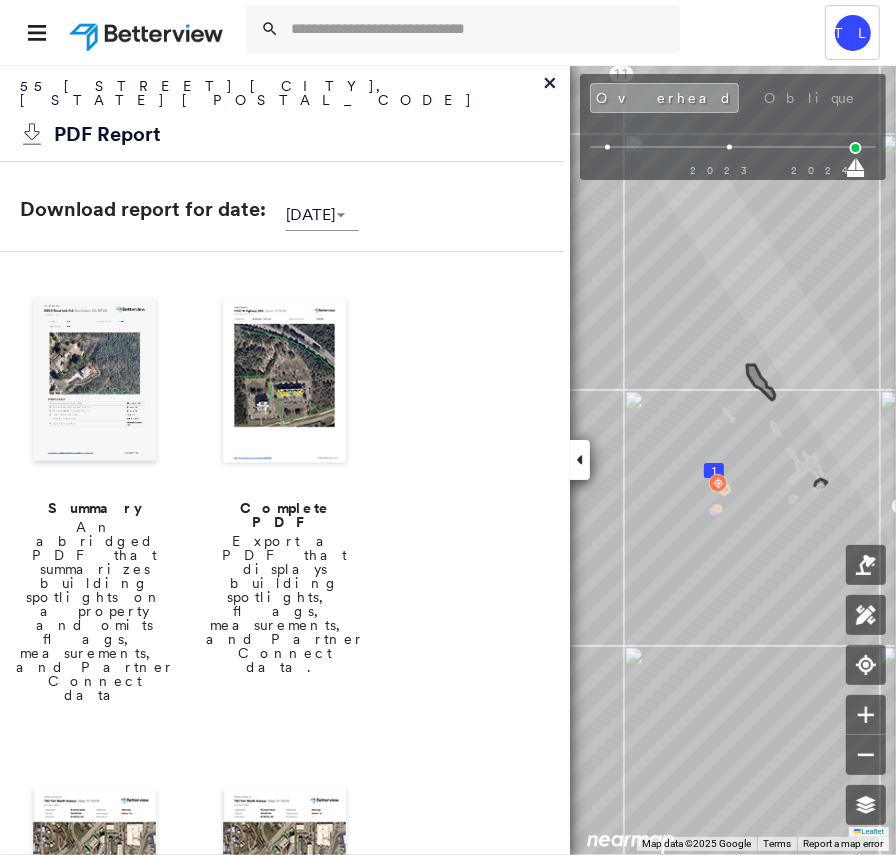 click at bounding box center [285, 382] 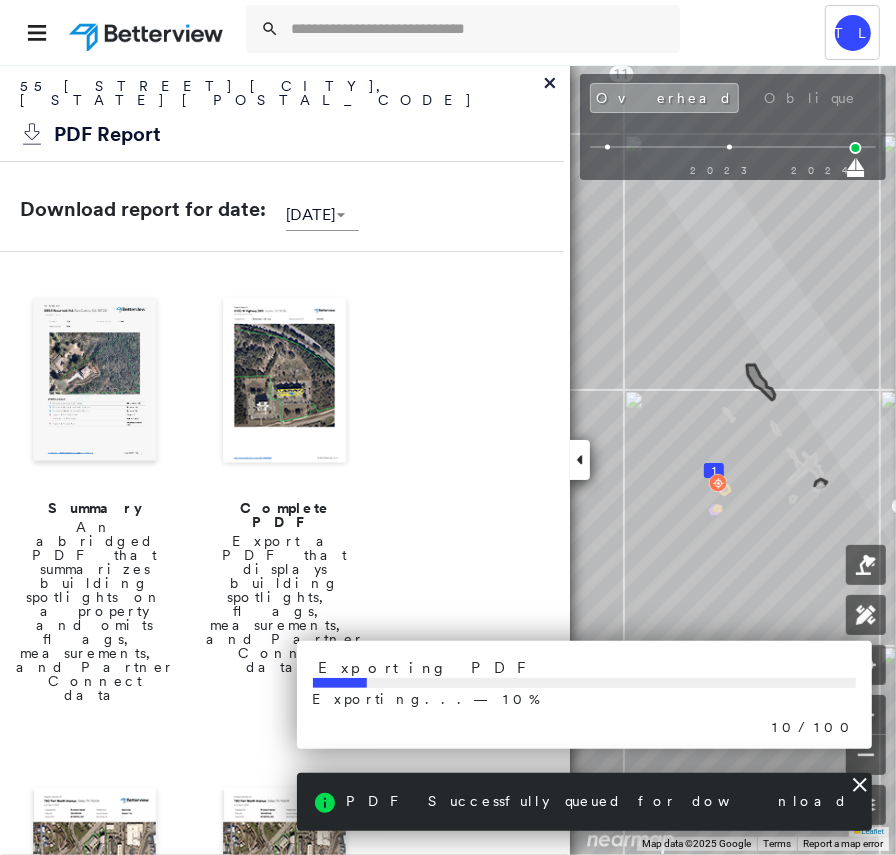 click 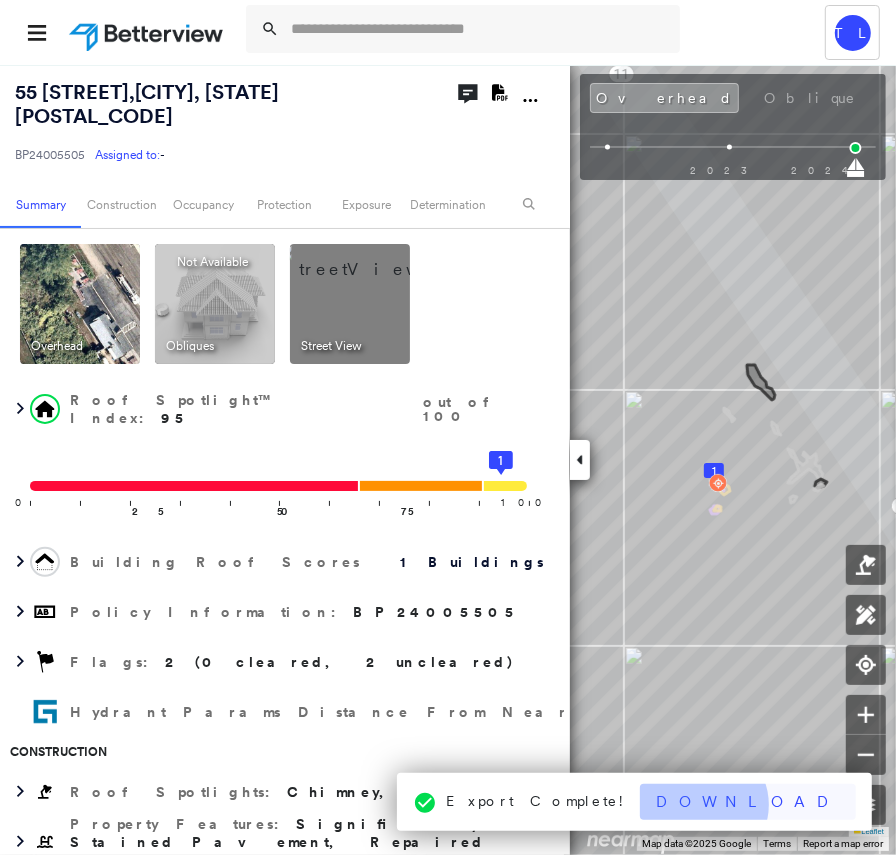 click on "Download" at bounding box center (748, 802) 